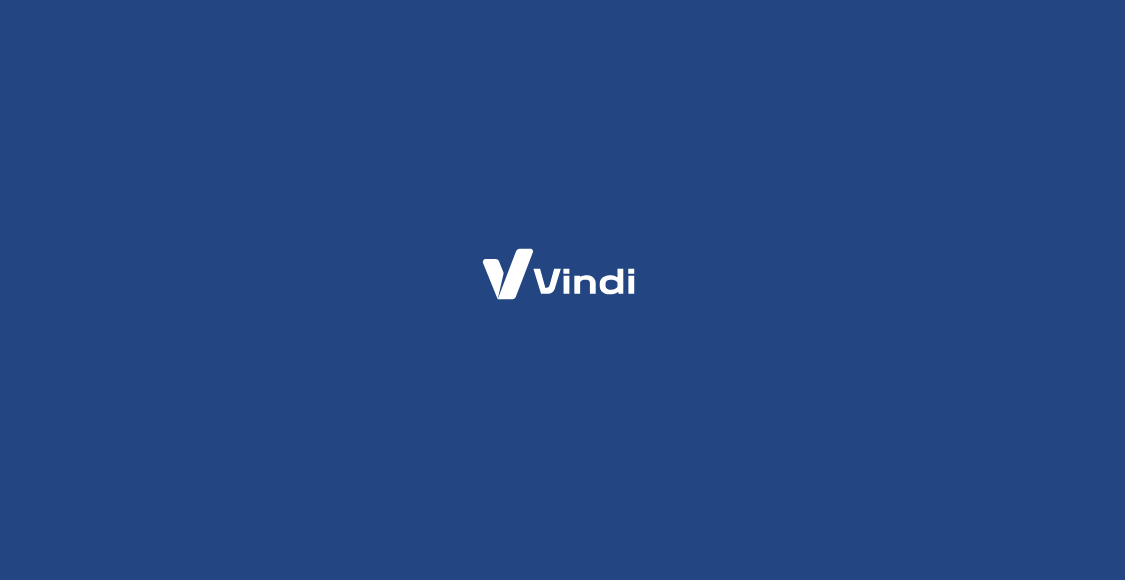 scroll, scrollTop: 0, scrollLeft: 0, axis: both 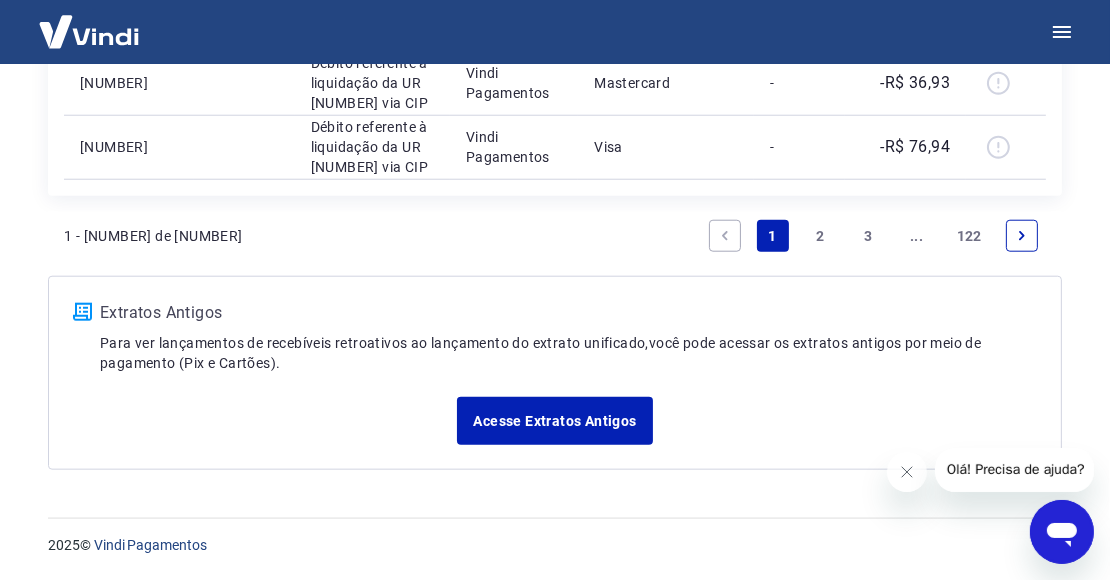 click on "122" at bounding box center [969, 236] 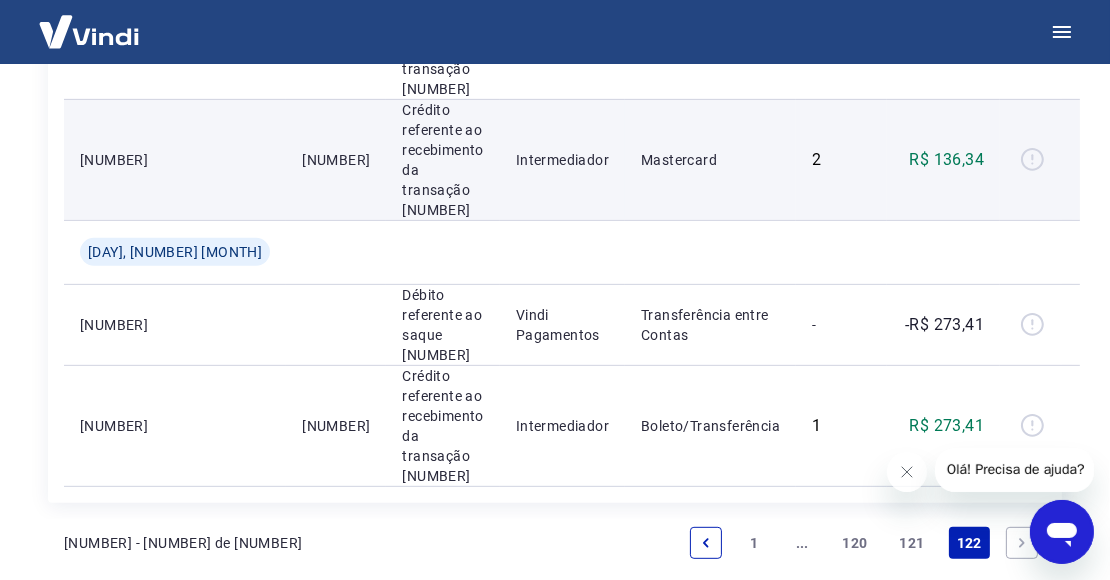 scroll, scrollTop: 740, scrollLeft: 0, axis: vertical 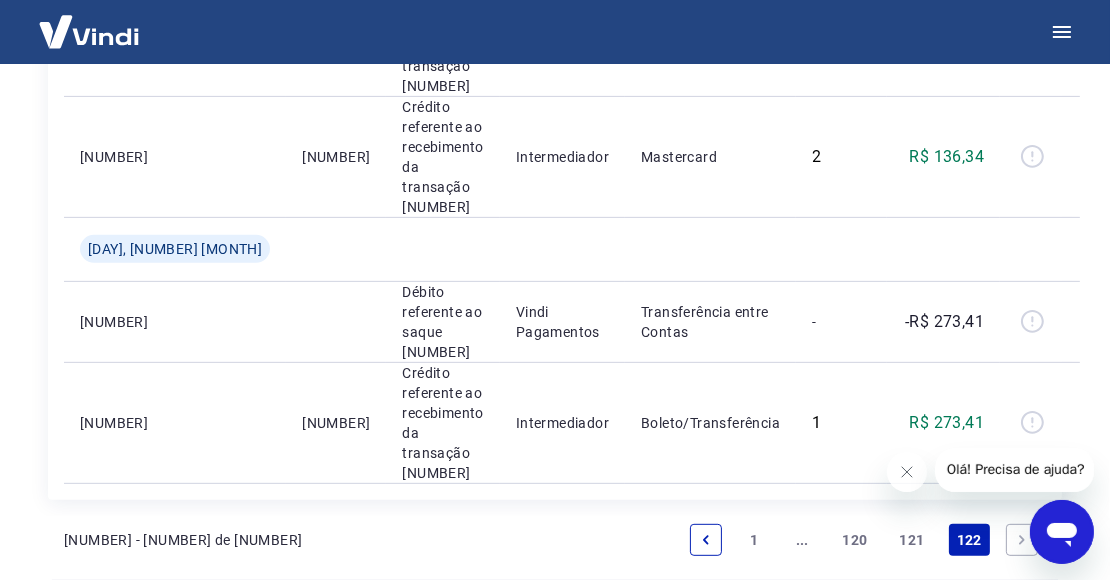 click 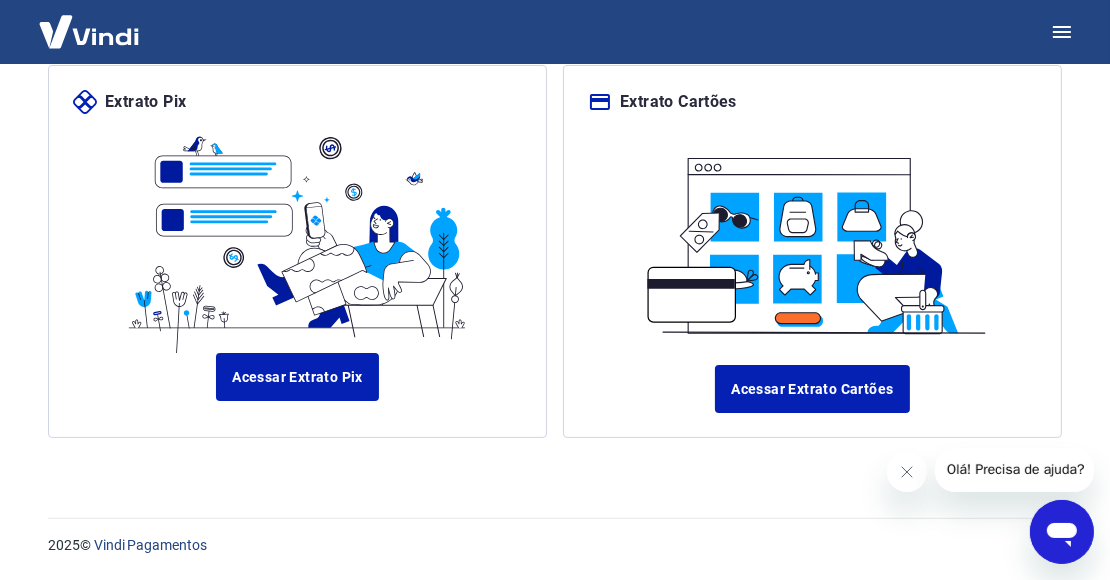 scroll, scrollTop: 228, scrollLeft: 0, axis: vertical 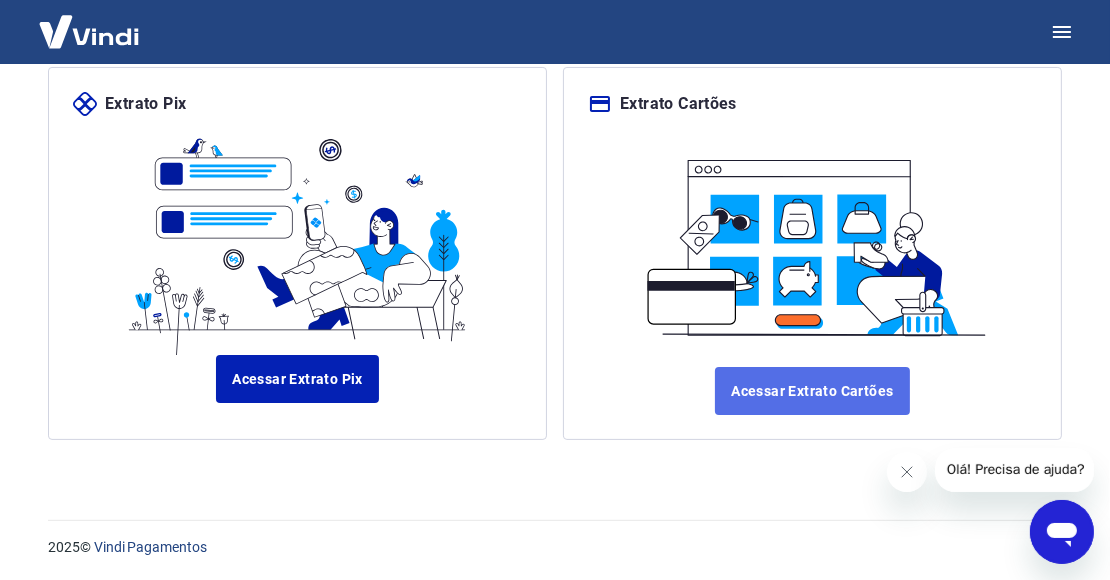 click on "Acessar Extrato Cartões" at bounding box center (812, 391) 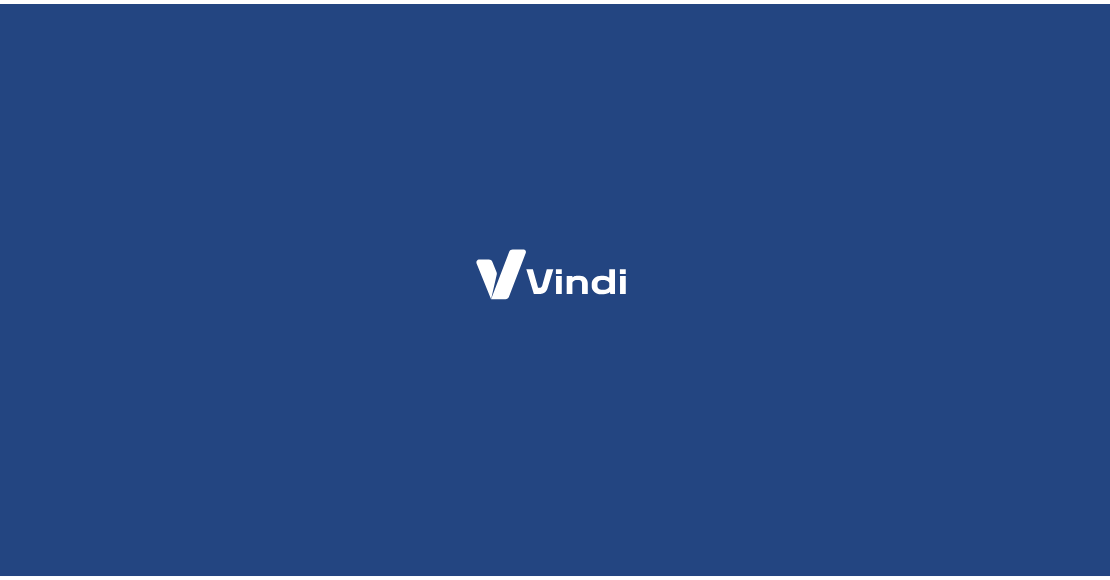 scroll, scrollTop: 0, scrollLeft: 0, axis: both 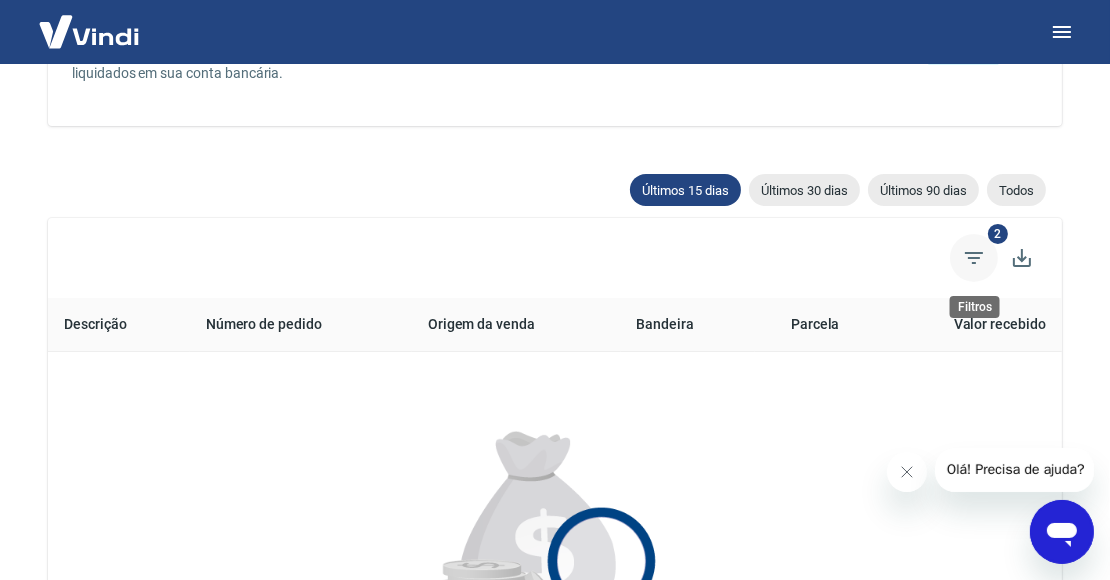 click 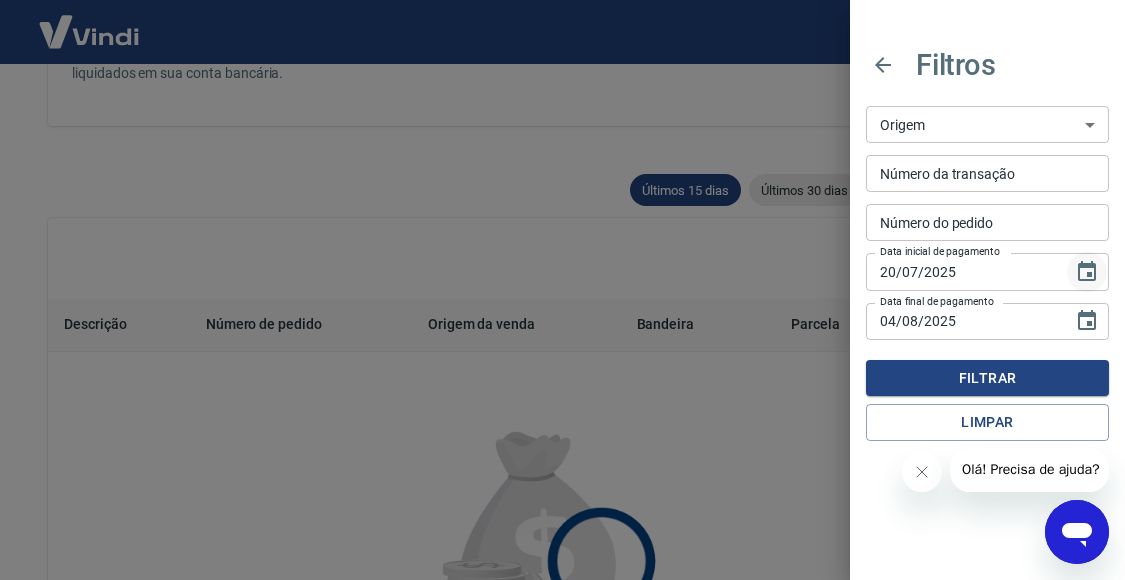 click 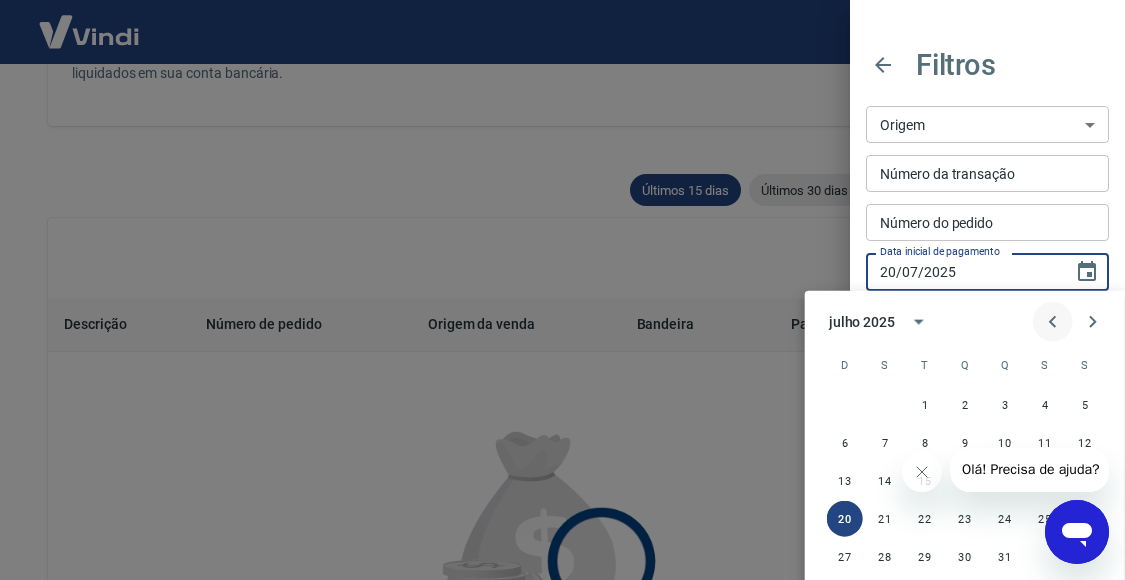 click 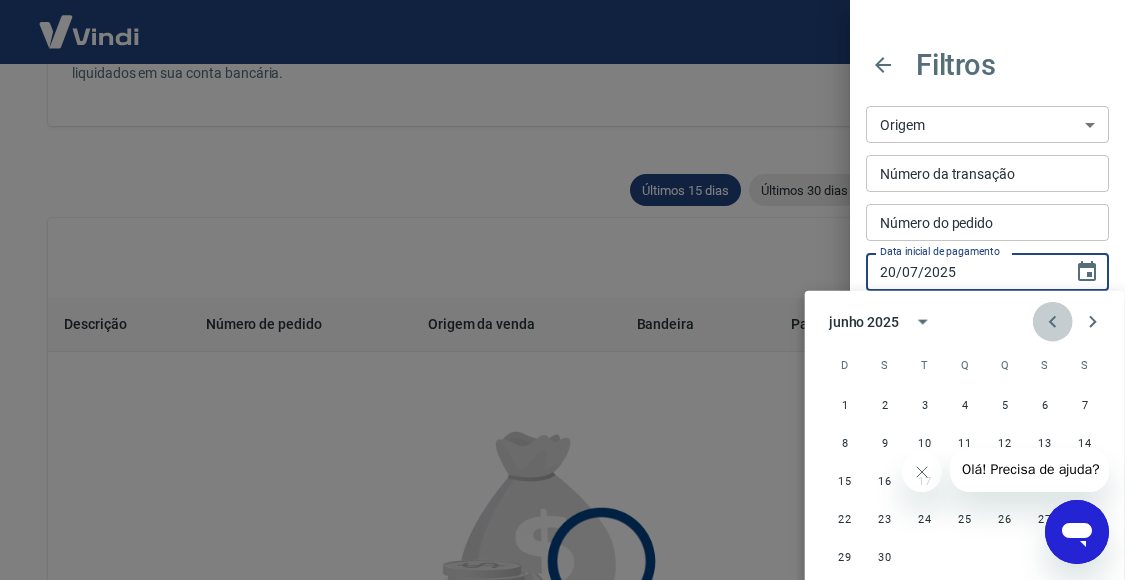click 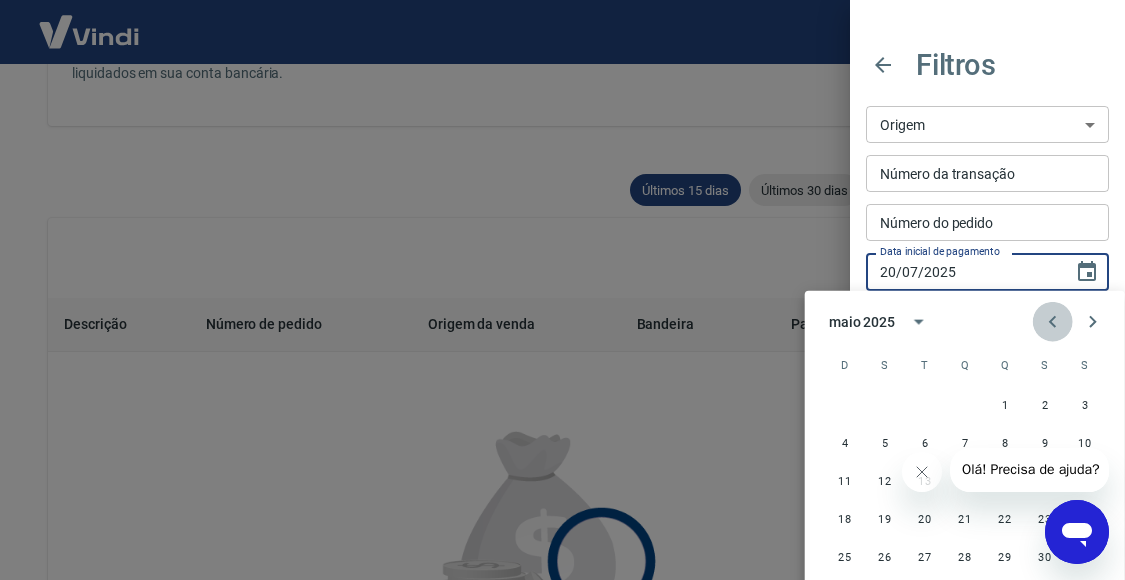 click 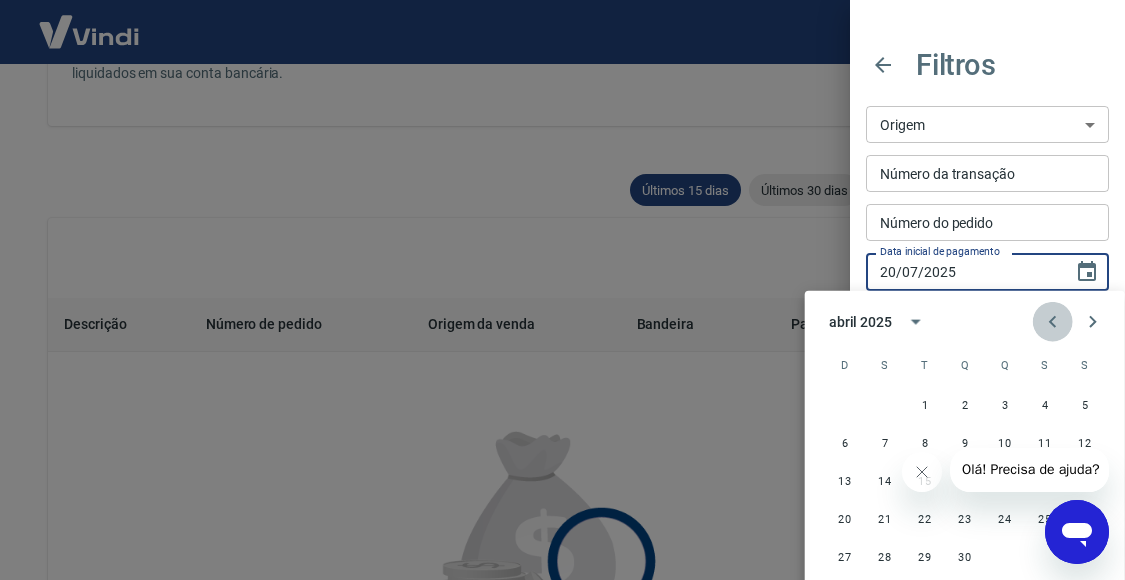 click 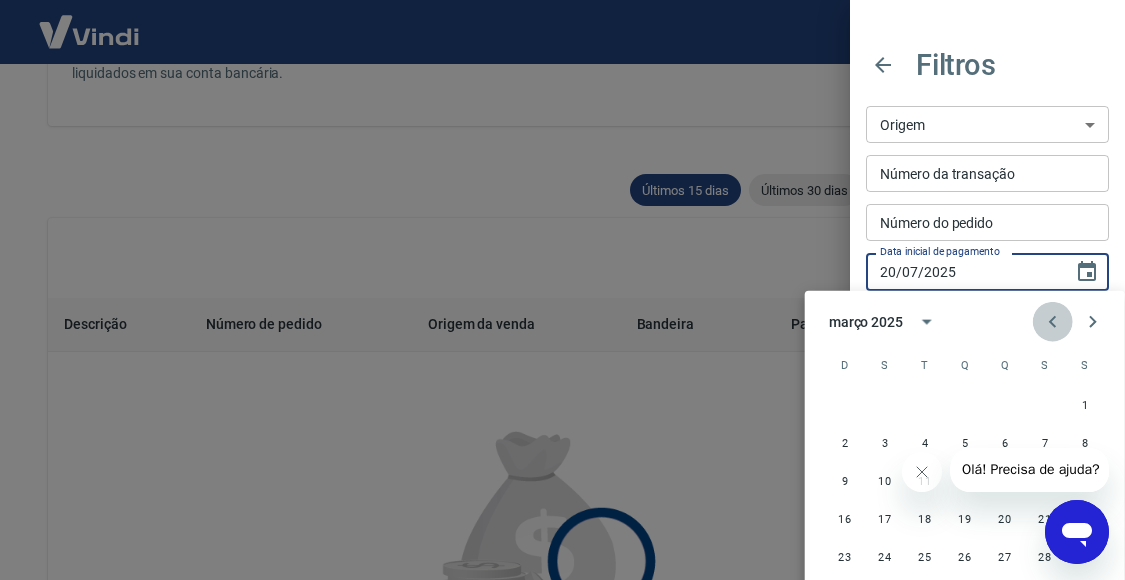 click 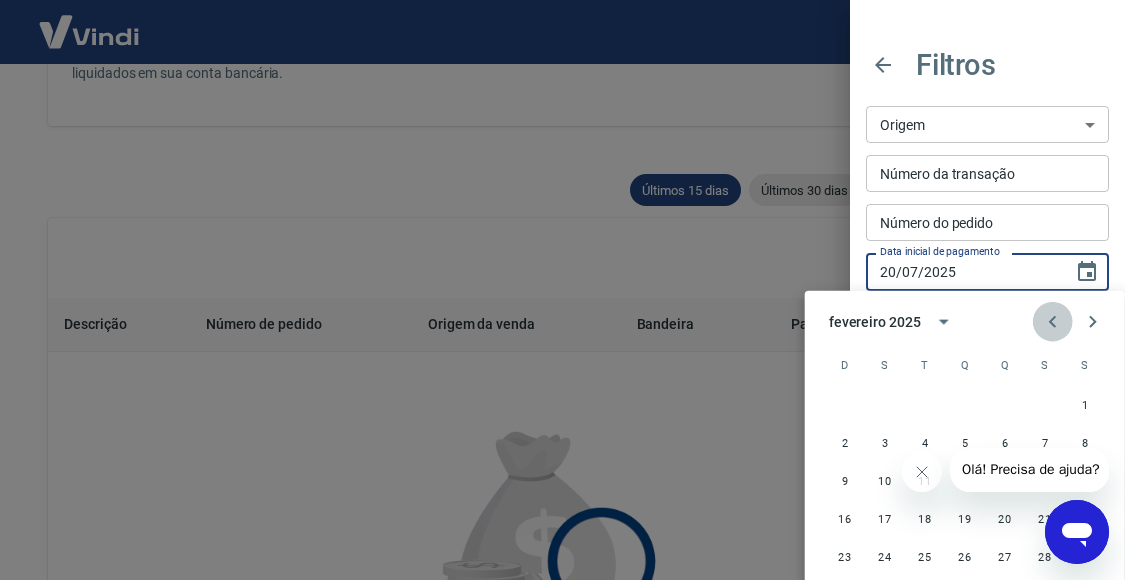 click 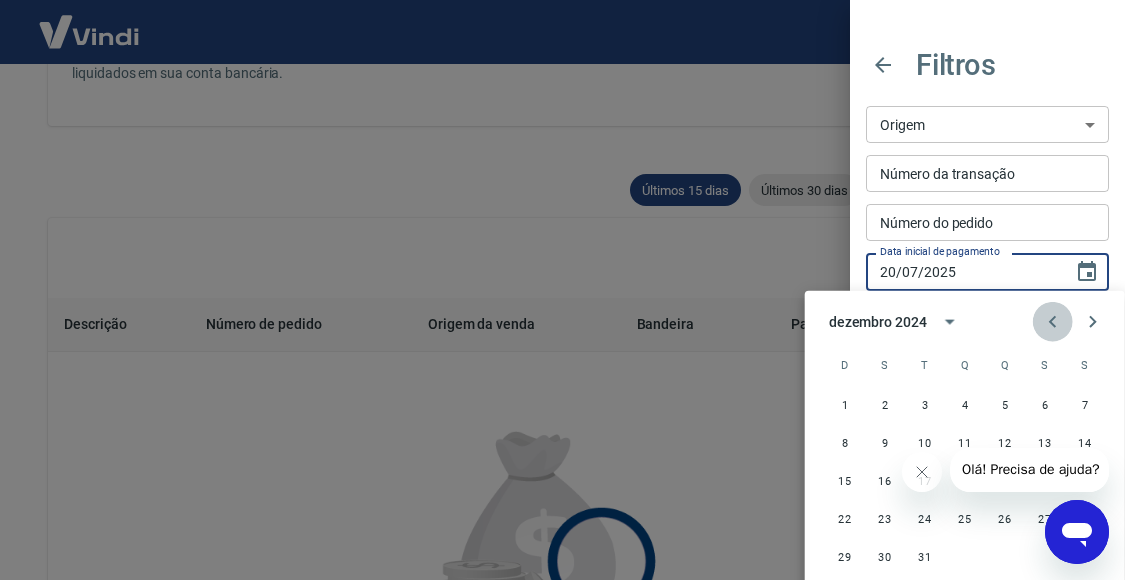 click 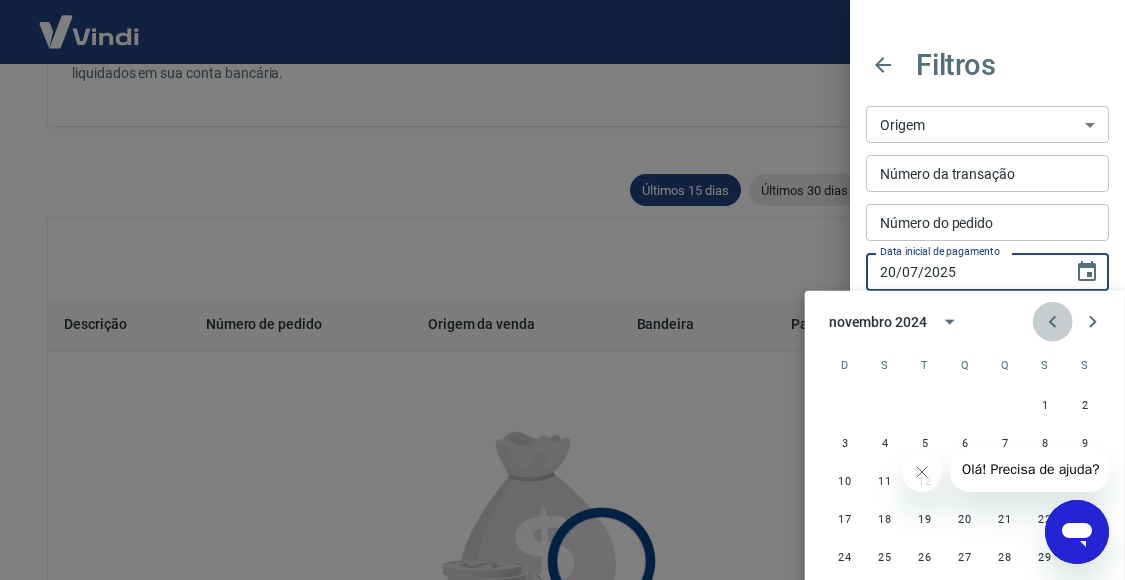 click 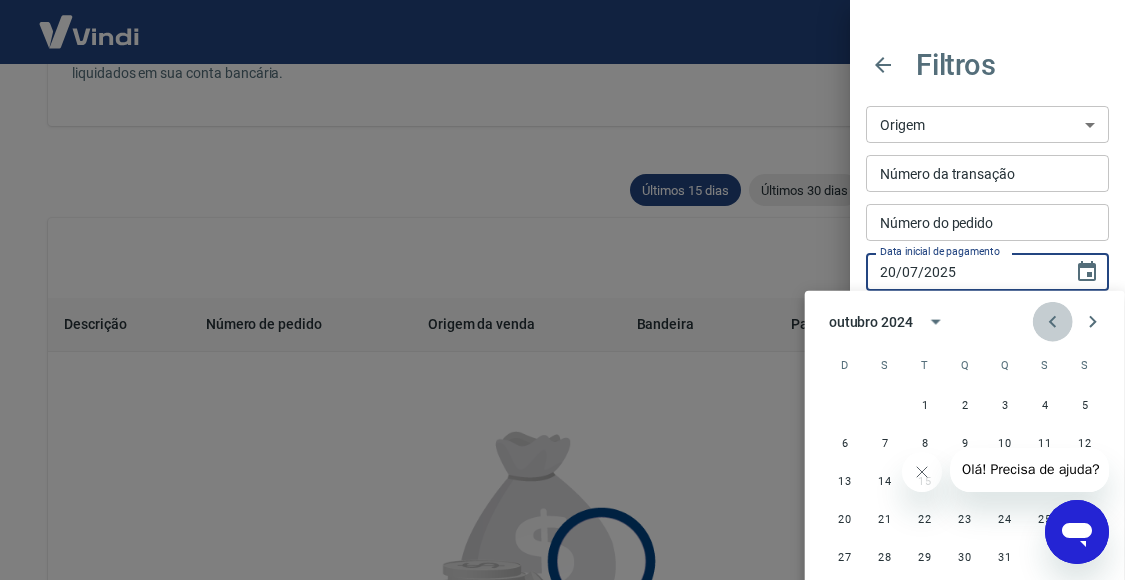 click 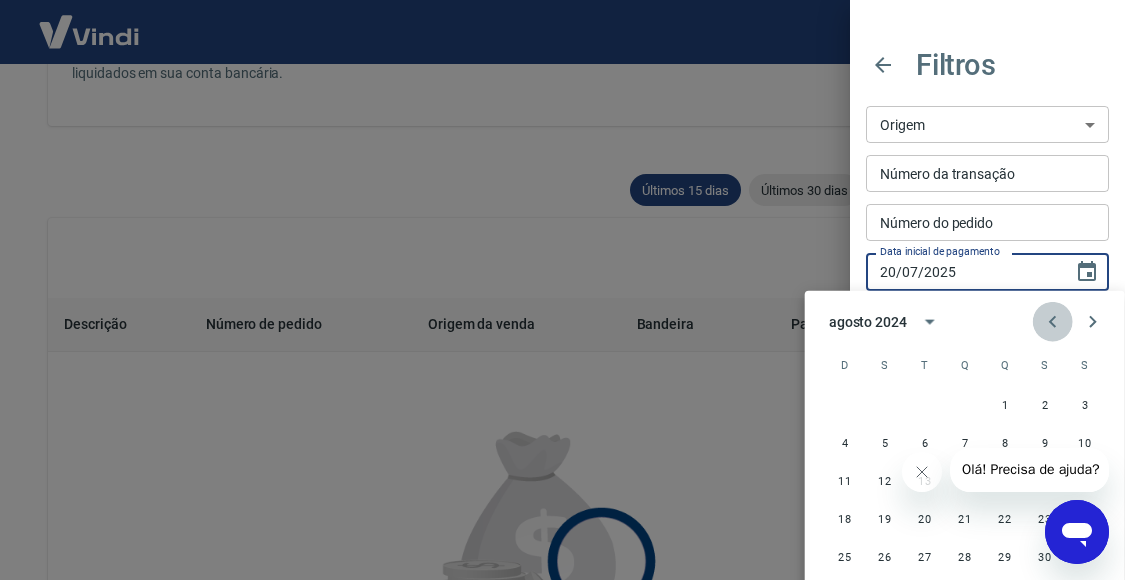 click 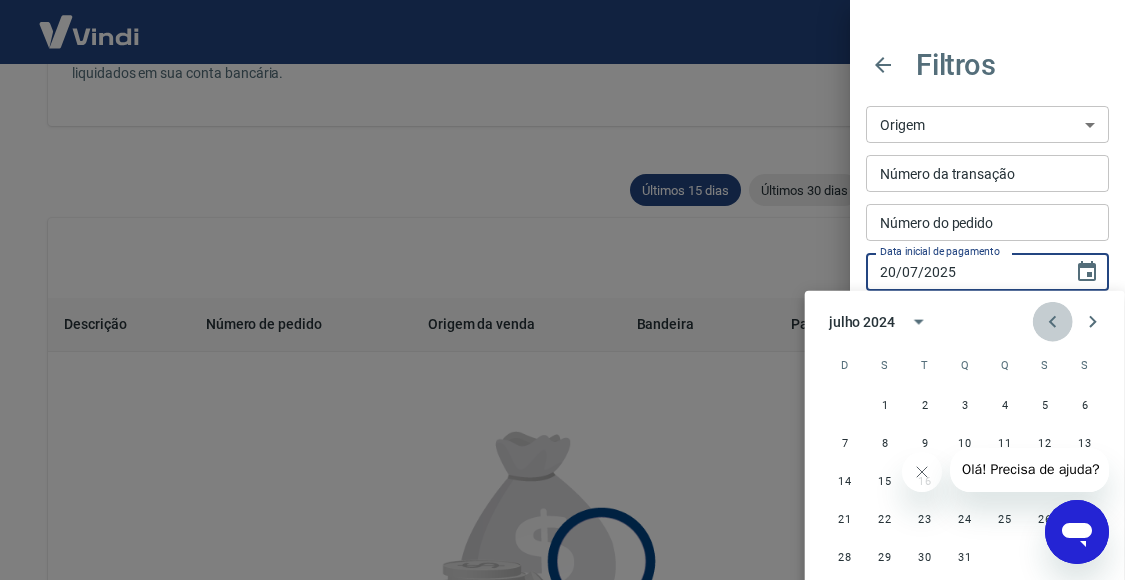 click 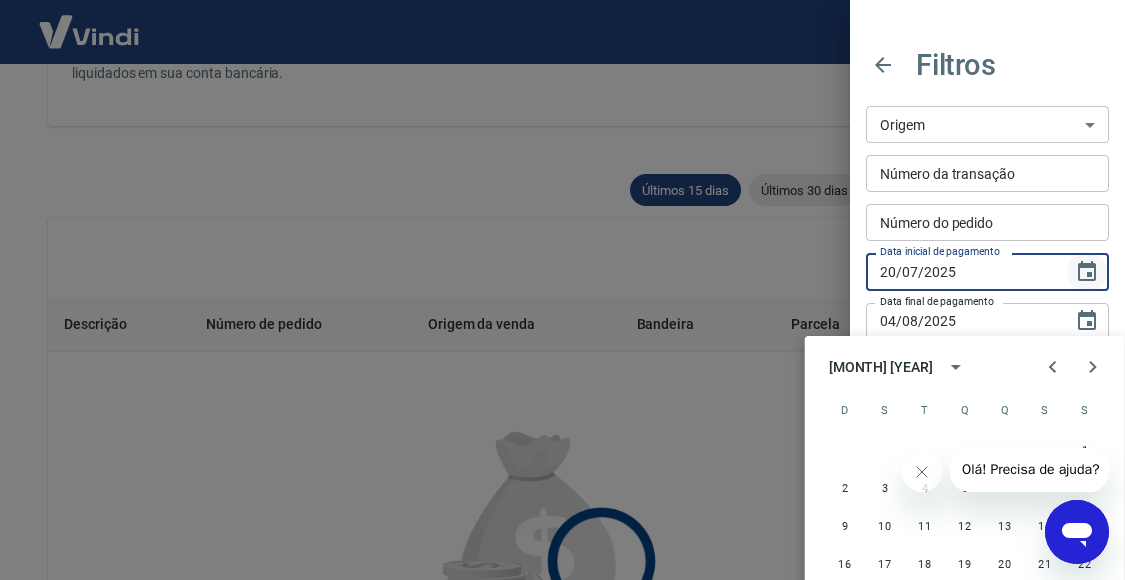 scroll, scrollTop: 345, scrollLeft: 0, axis: vertical 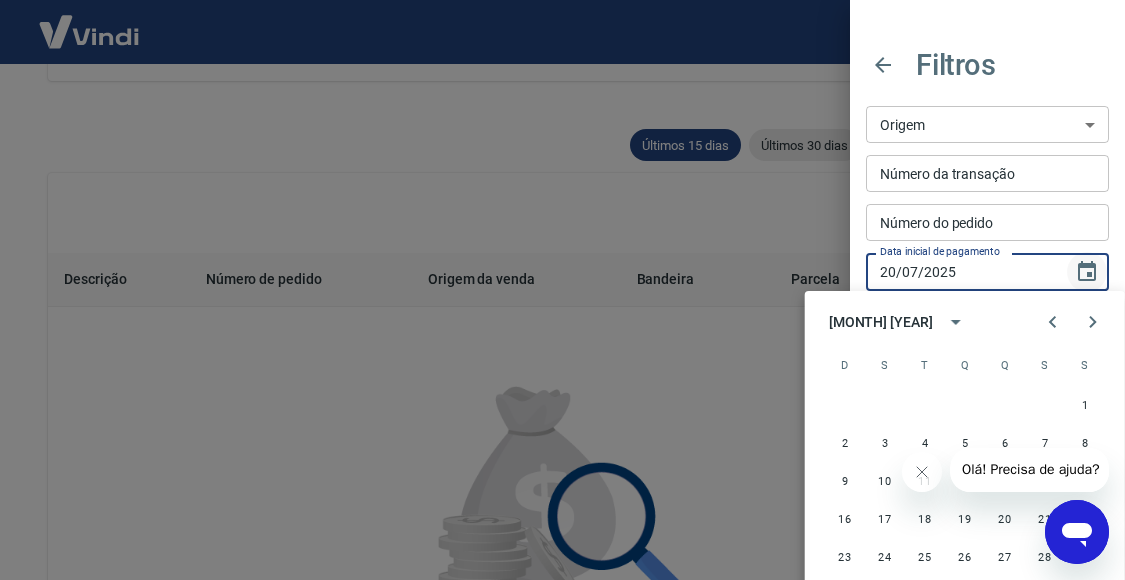click 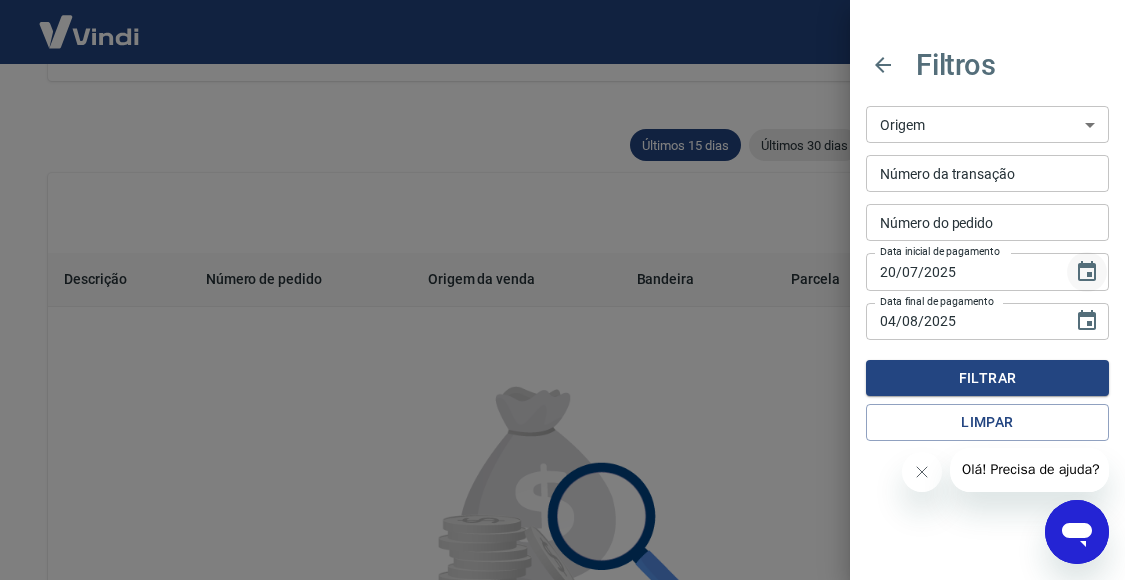click 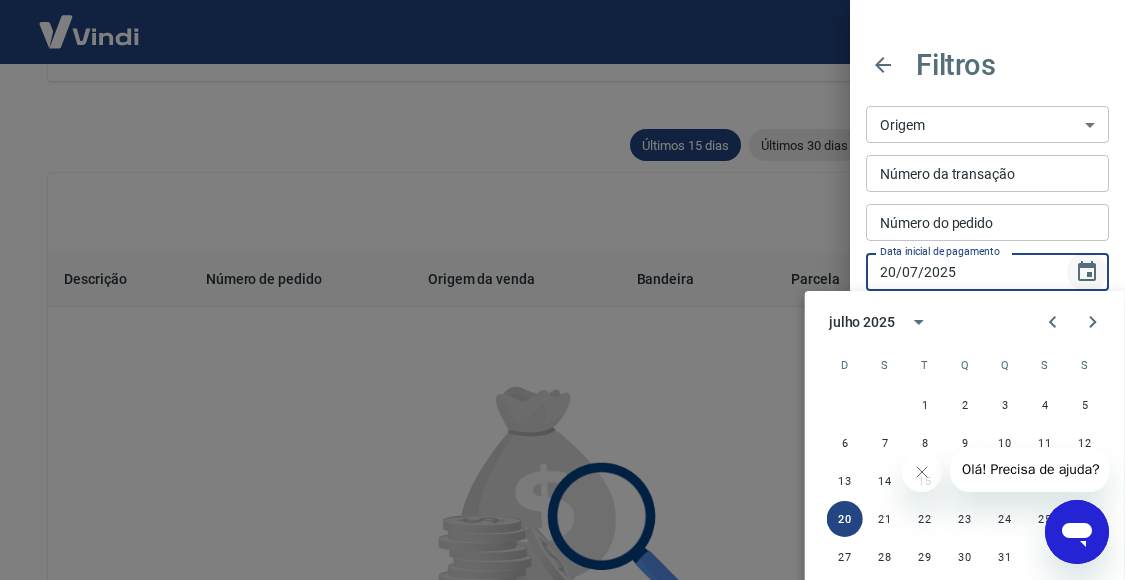 click 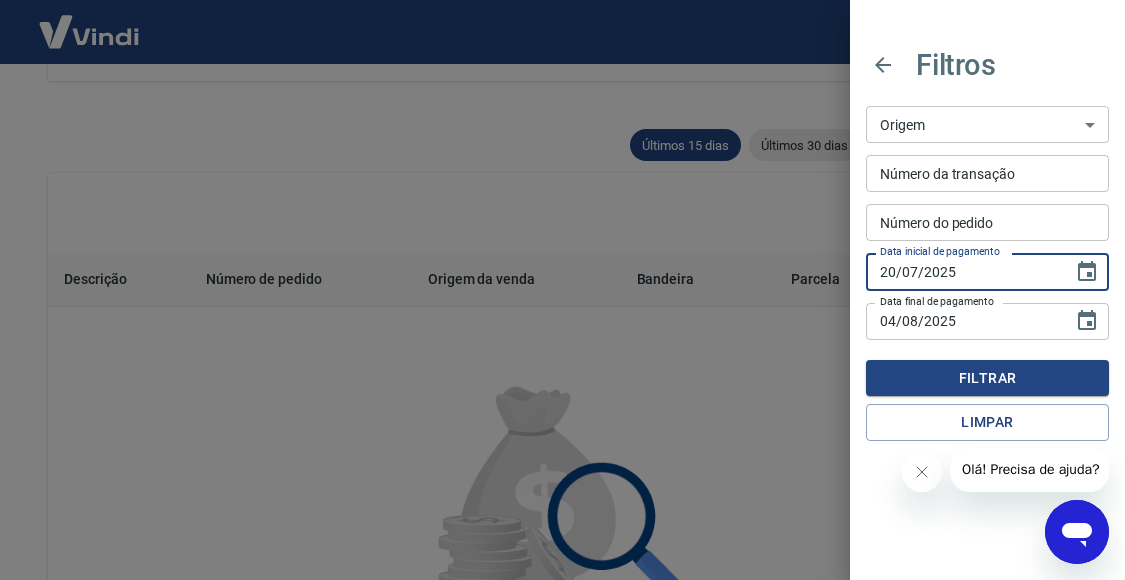 click on "20/07/2025" at bounding box center [962, 271] 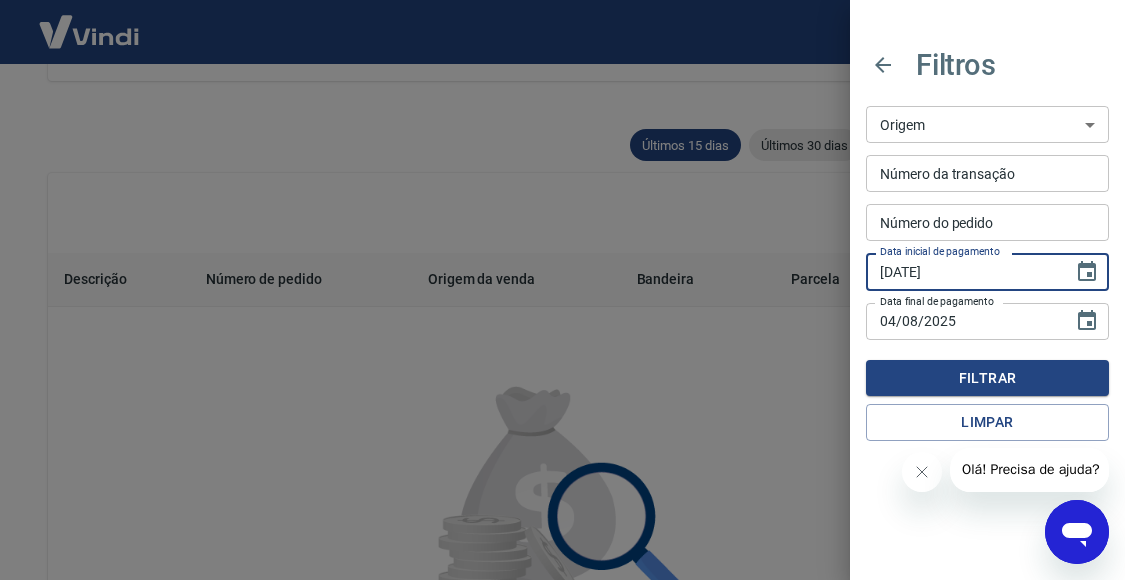 type on "01/04/2022" 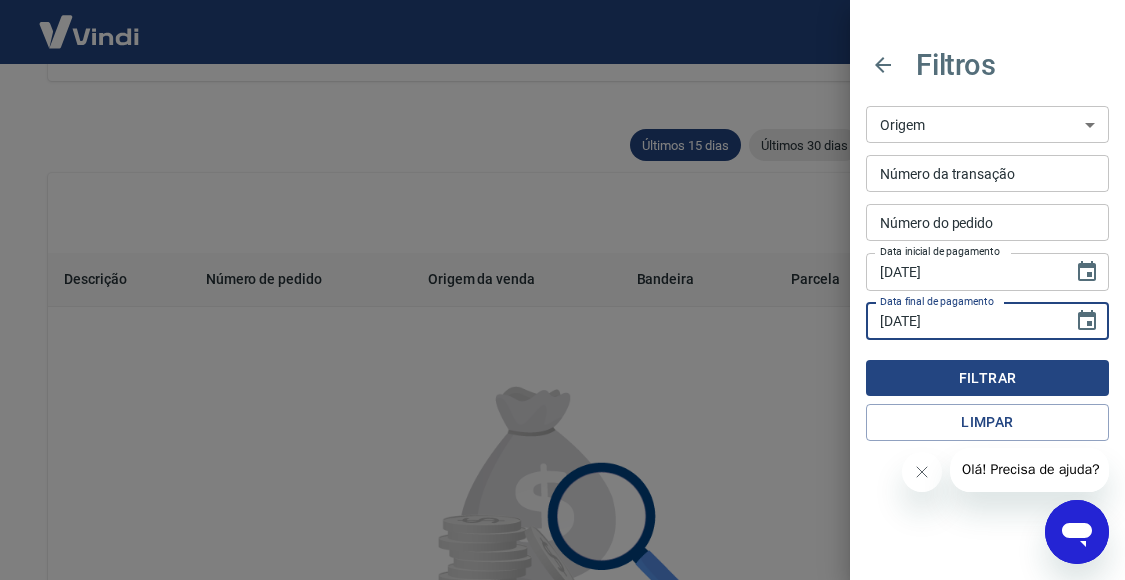 type on "01/05/2022" 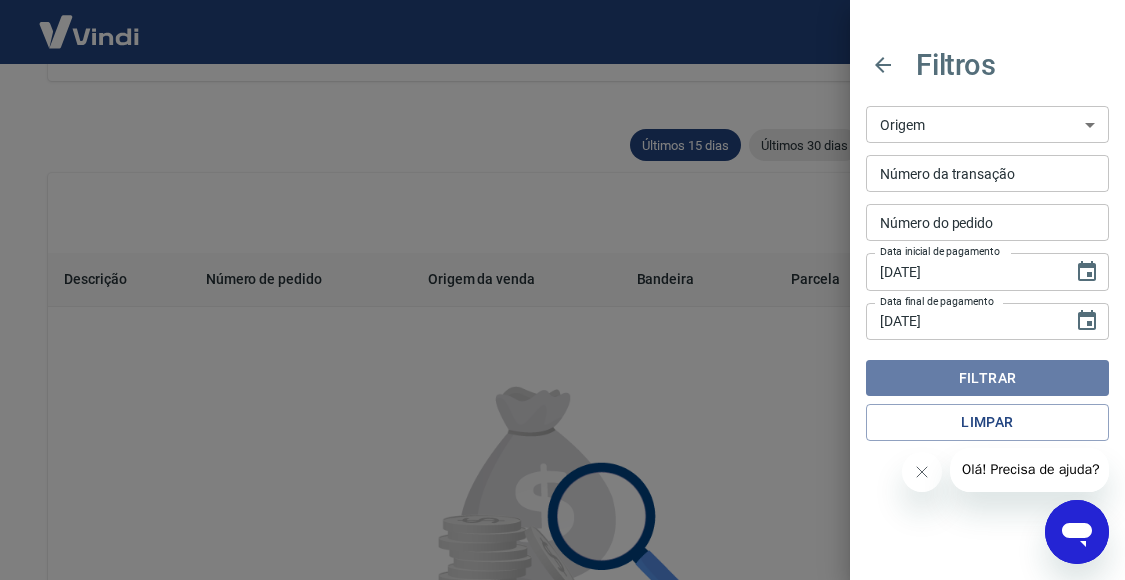 click on "Filtrar" at bounding box center (987, 378) 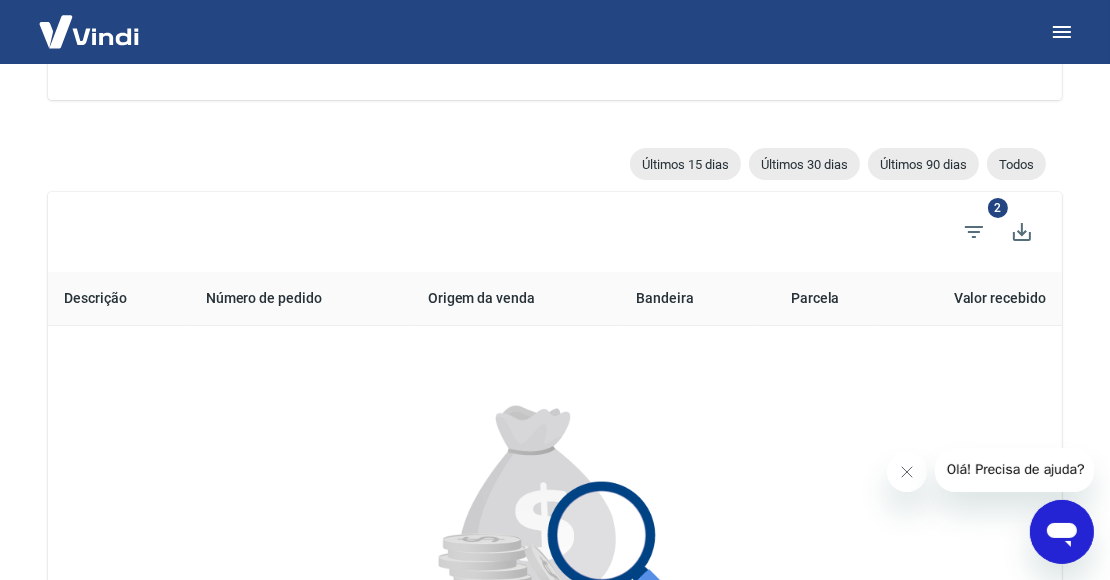 scroll, scrollTop: 303, scrollLeft: 0, axis: vertical 